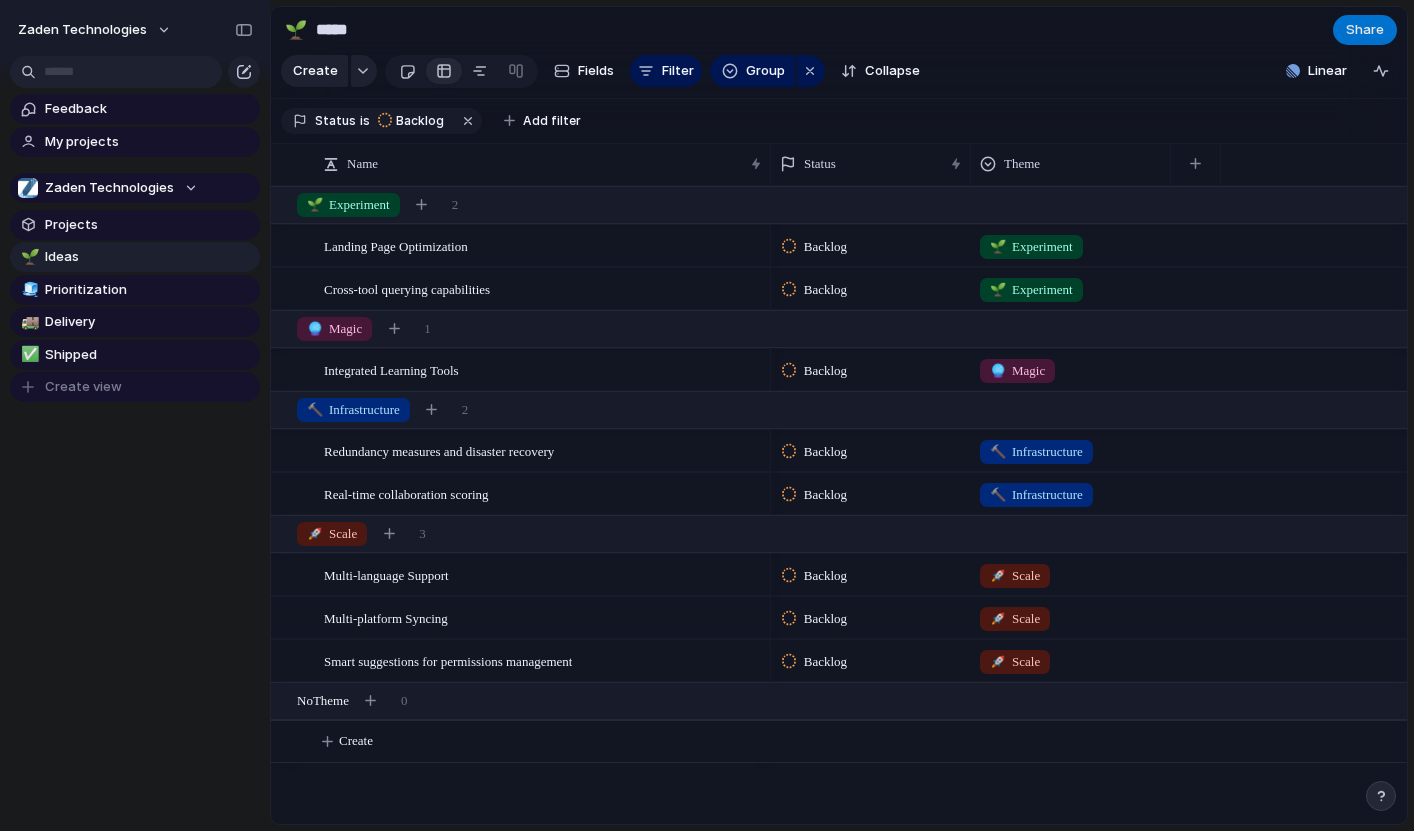 scroll, scrollTop: 0, scrollLeft: 0, axis: both 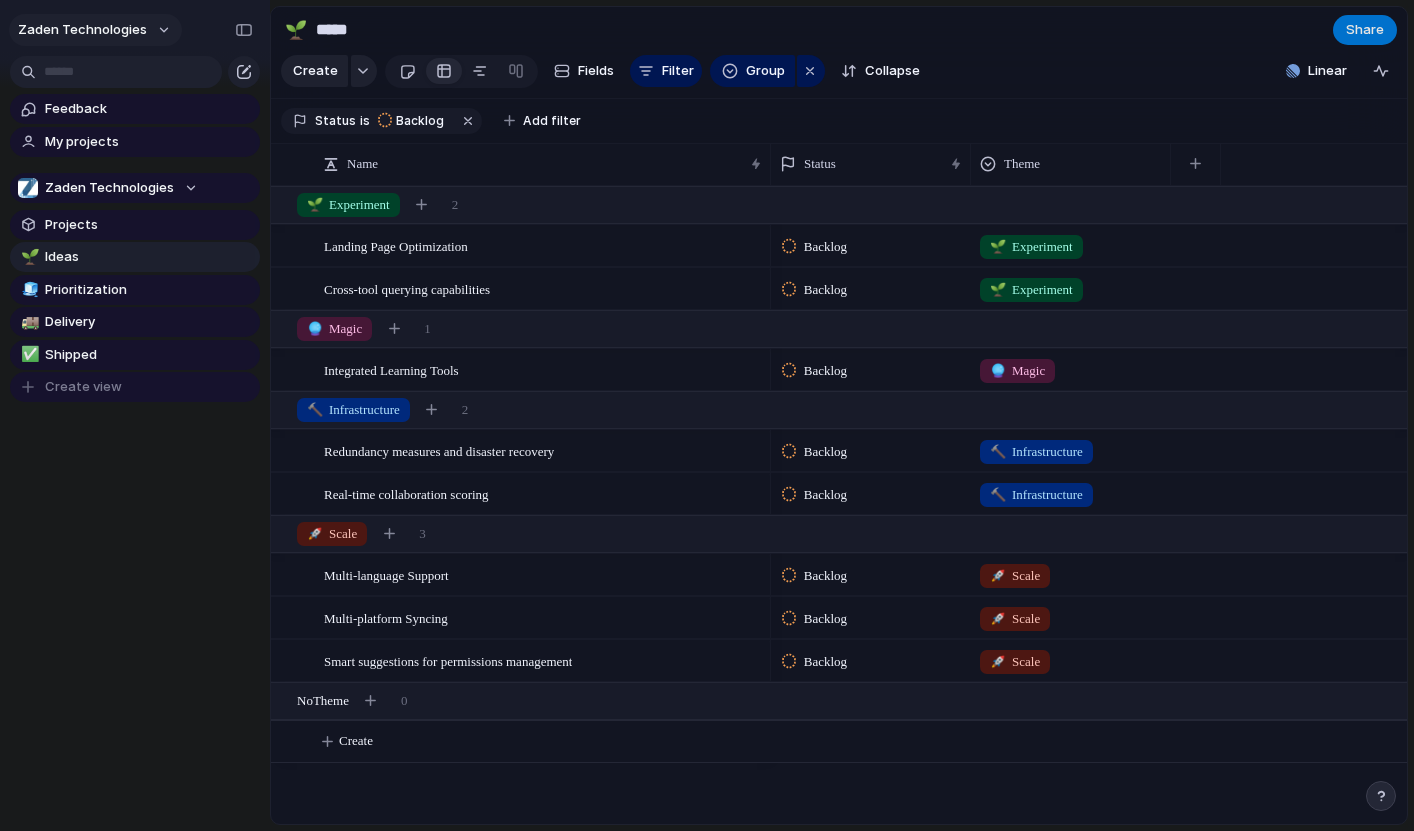 click on "Zaden Technologies" at bounding box center (95, 30) 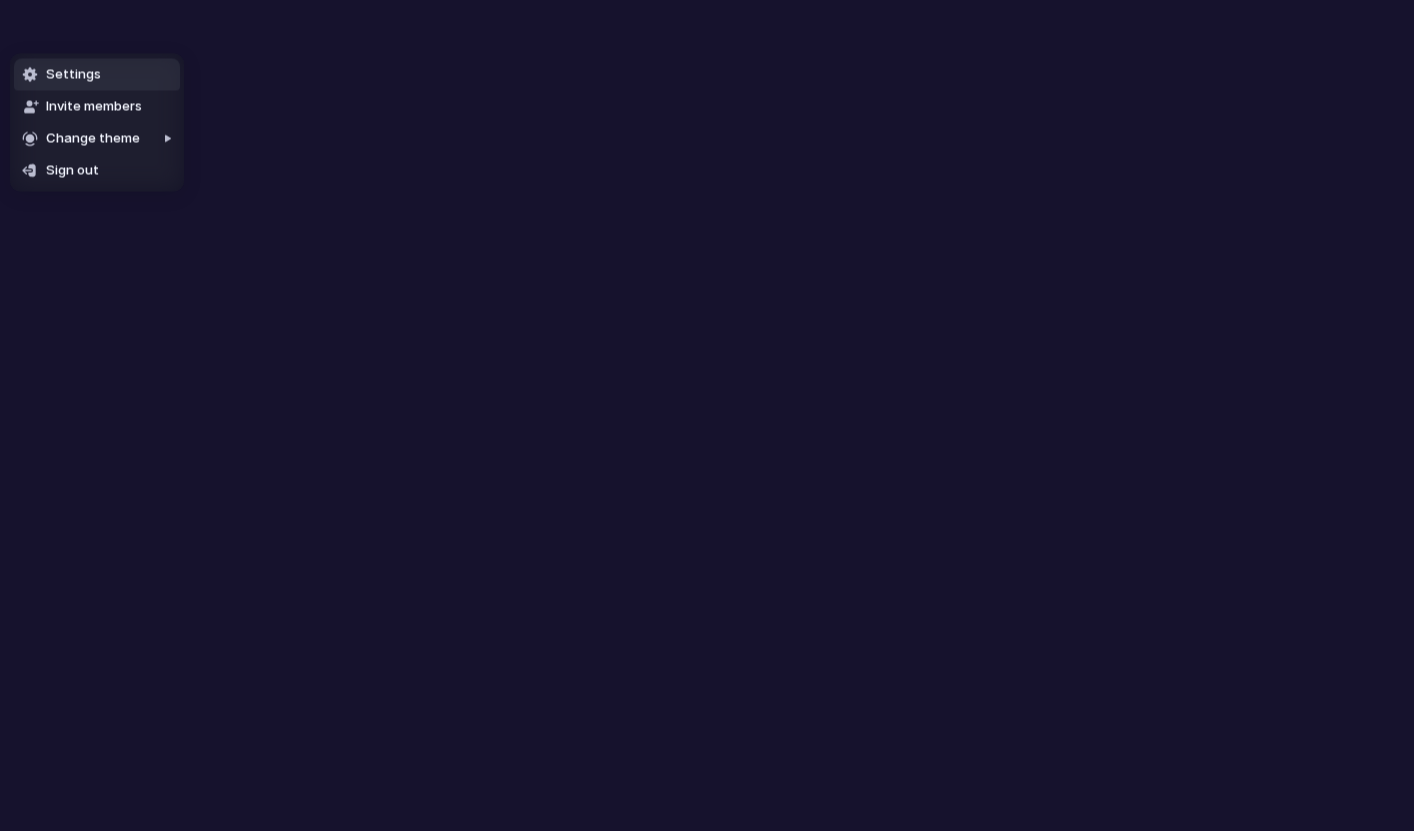click on "Settings" at bounding box center [97, 75] 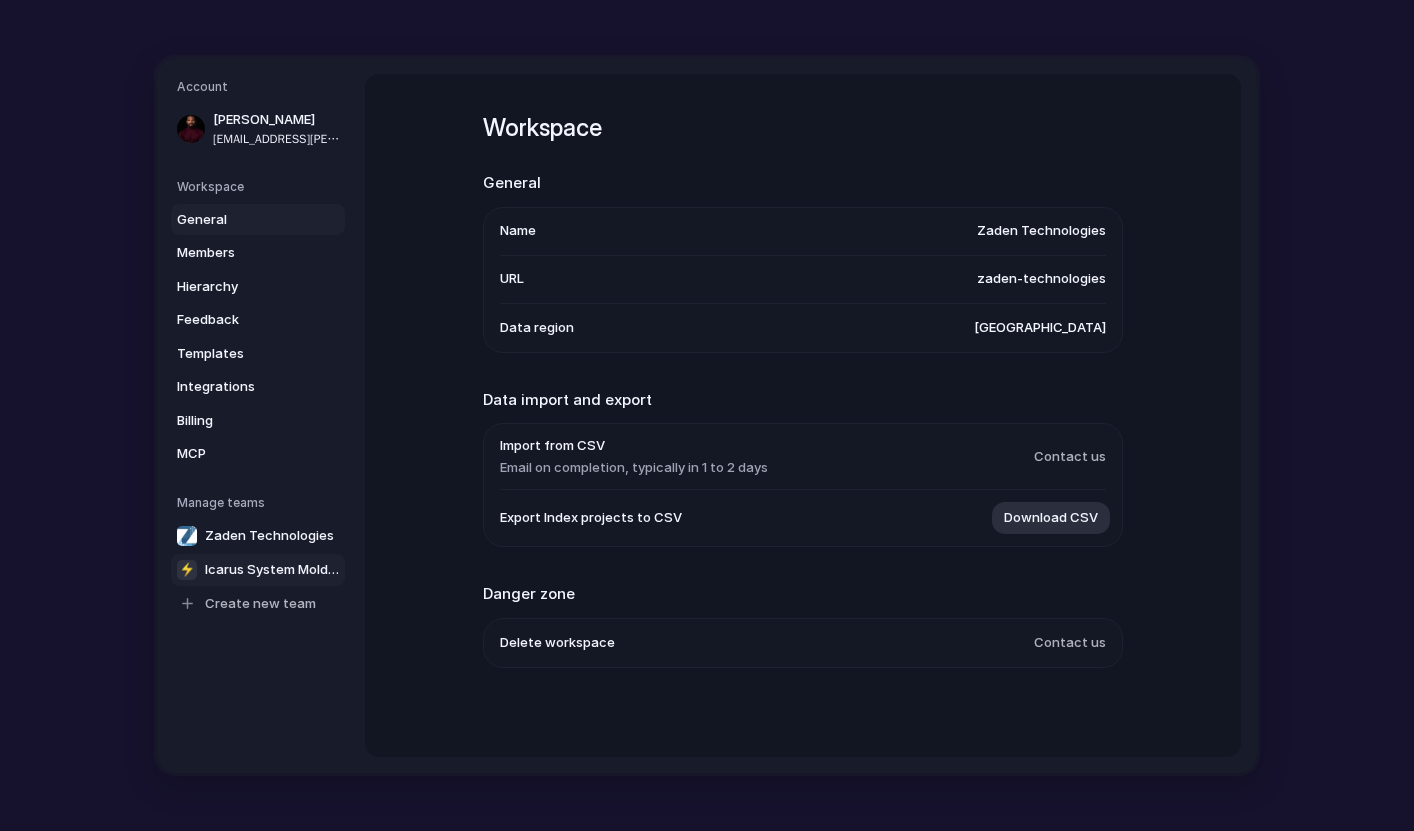 click on "Icarus System Molder" at bounding box center (272, 570) 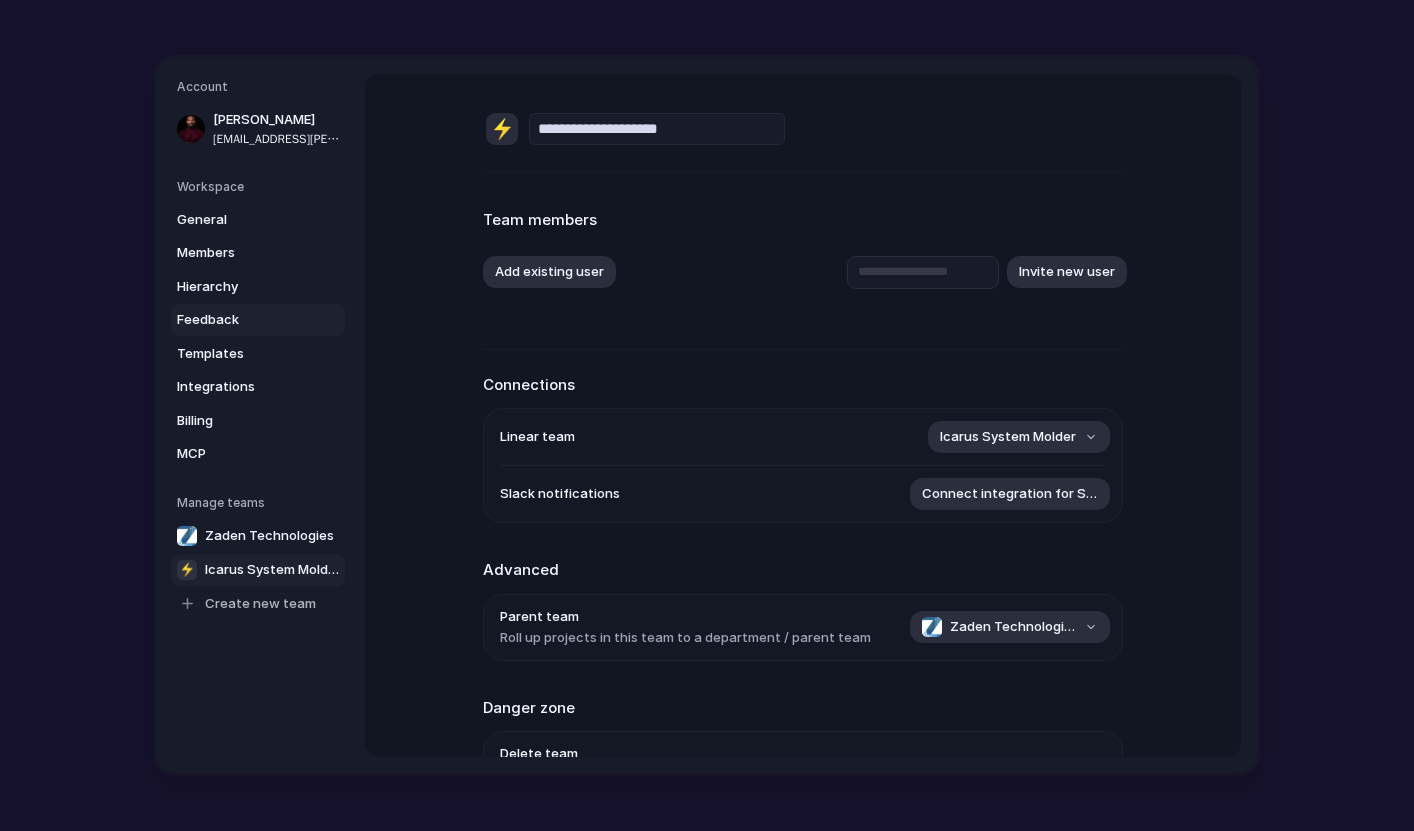 click on "Feedback" at bounding box center (241, 320) 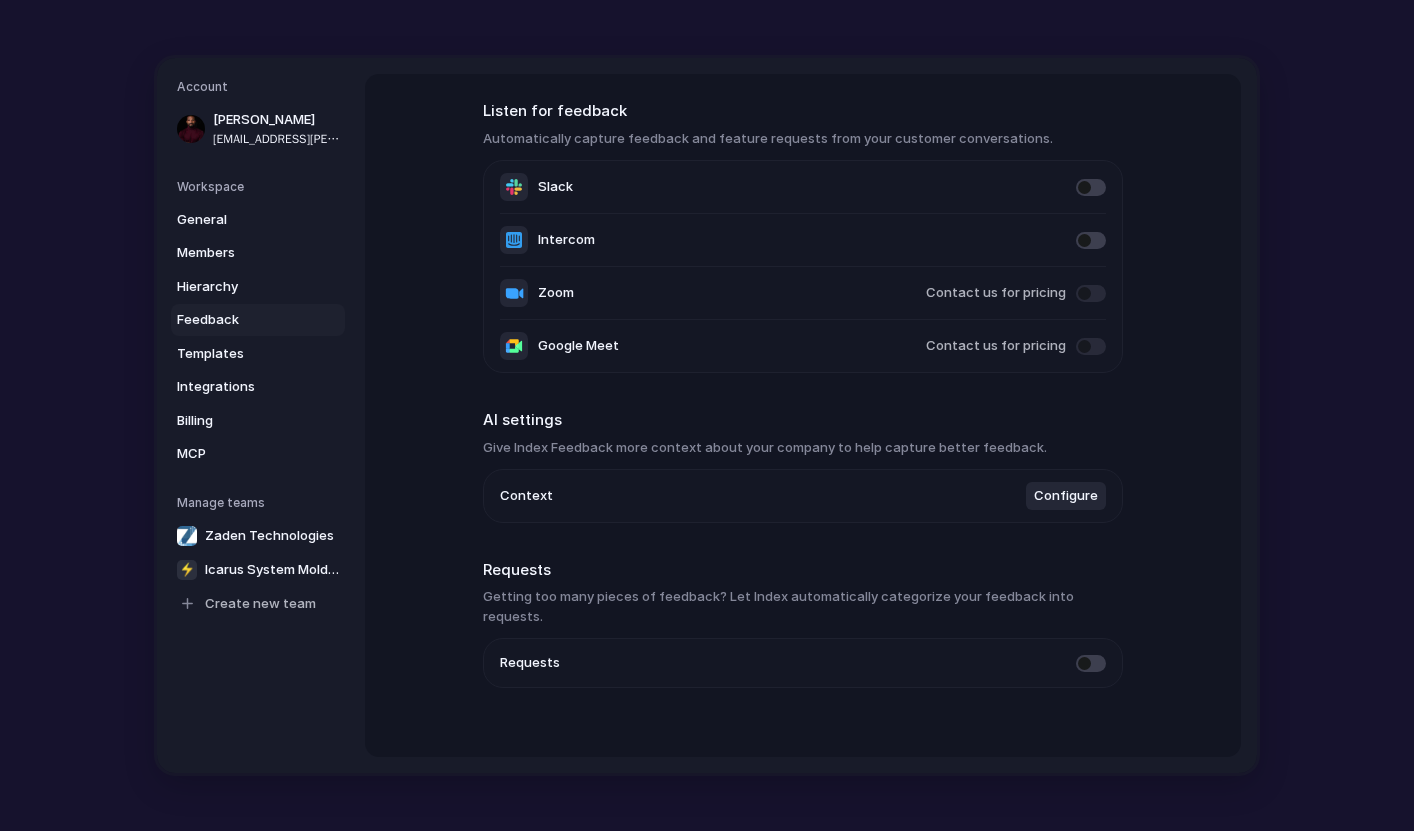 scroll, scrollTop: 73, scrollLeft: 0, axis: vertical 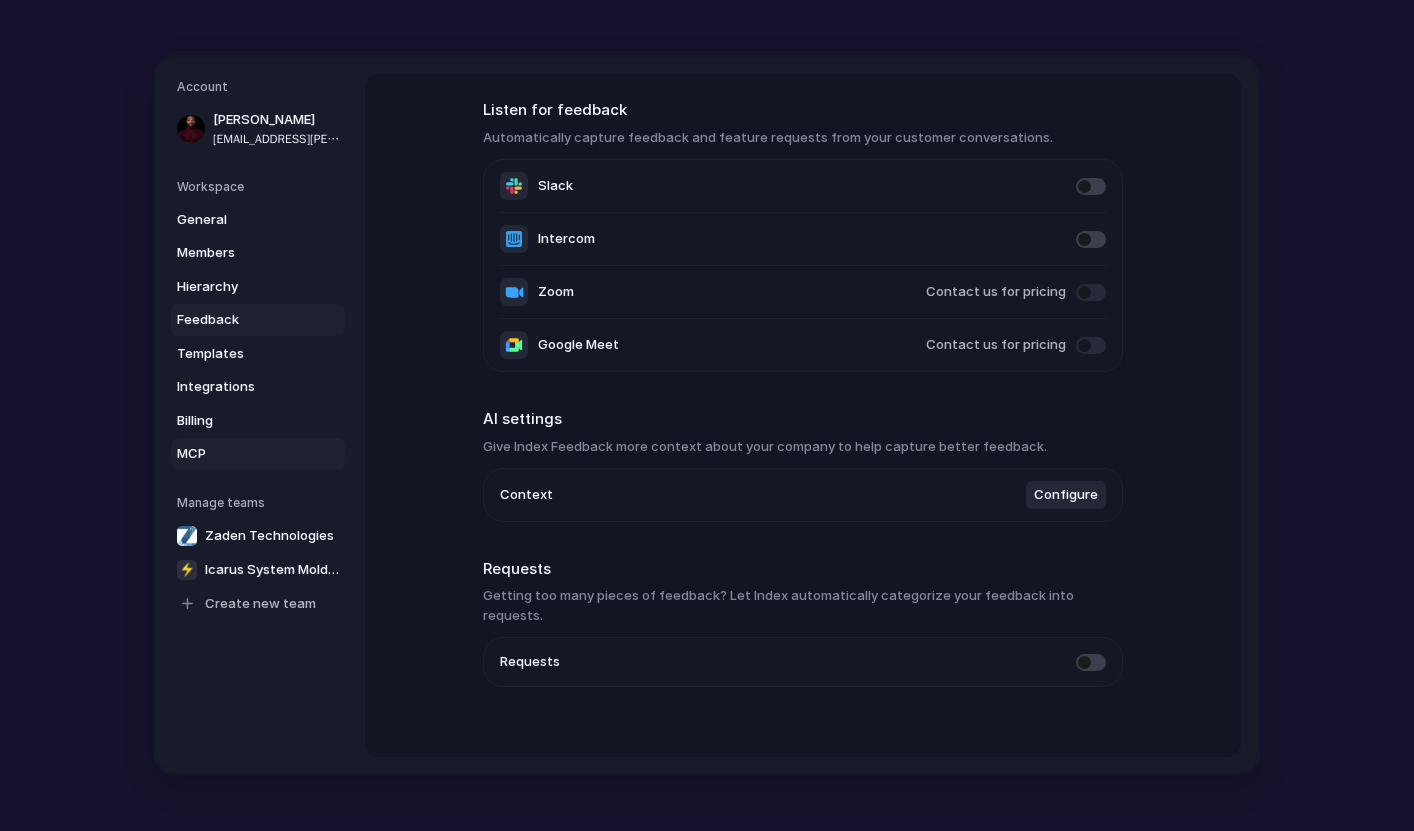 click on "MCP" at bounding box center [241, 454] 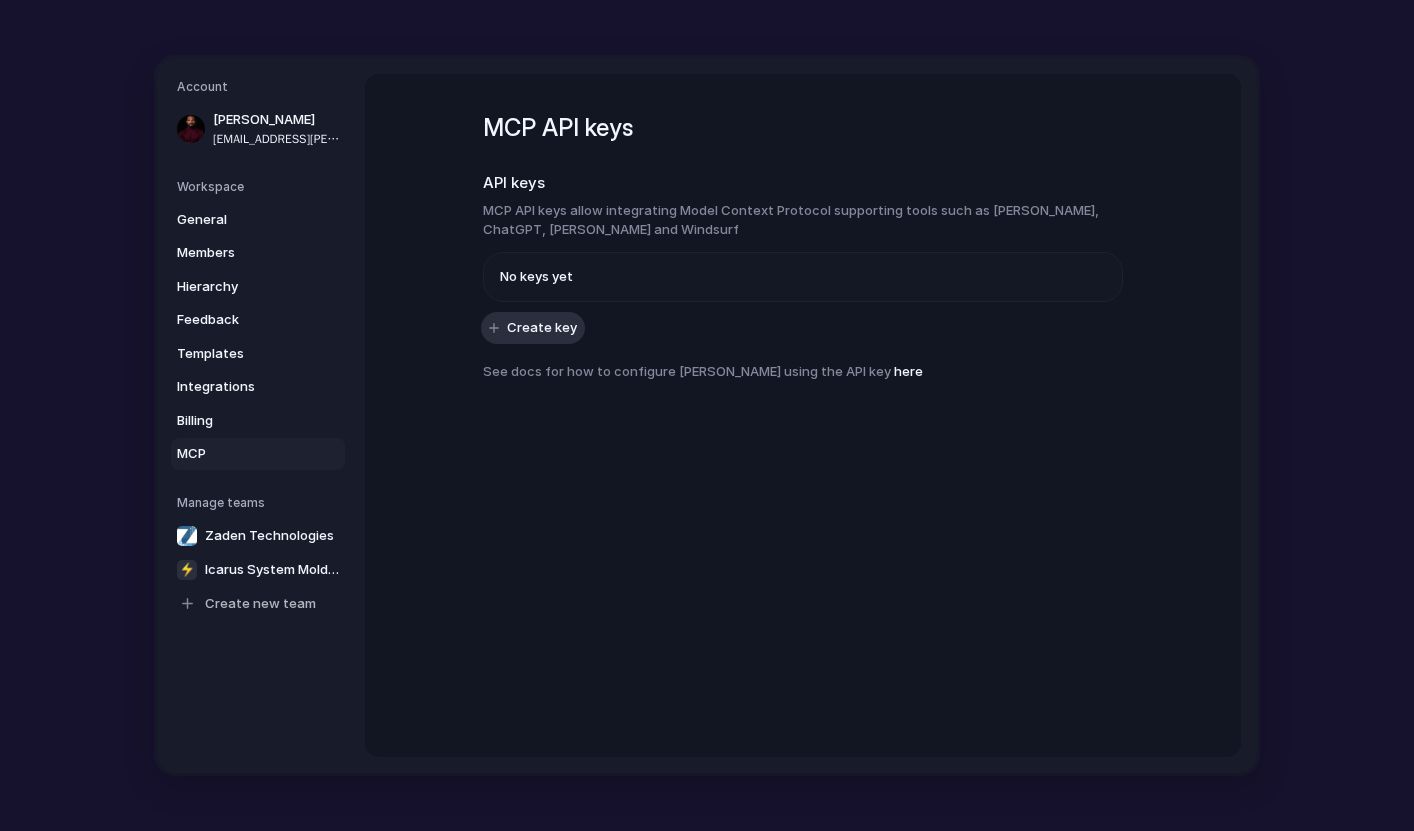 click on "No keys yet" at bounding box center (536, 277) 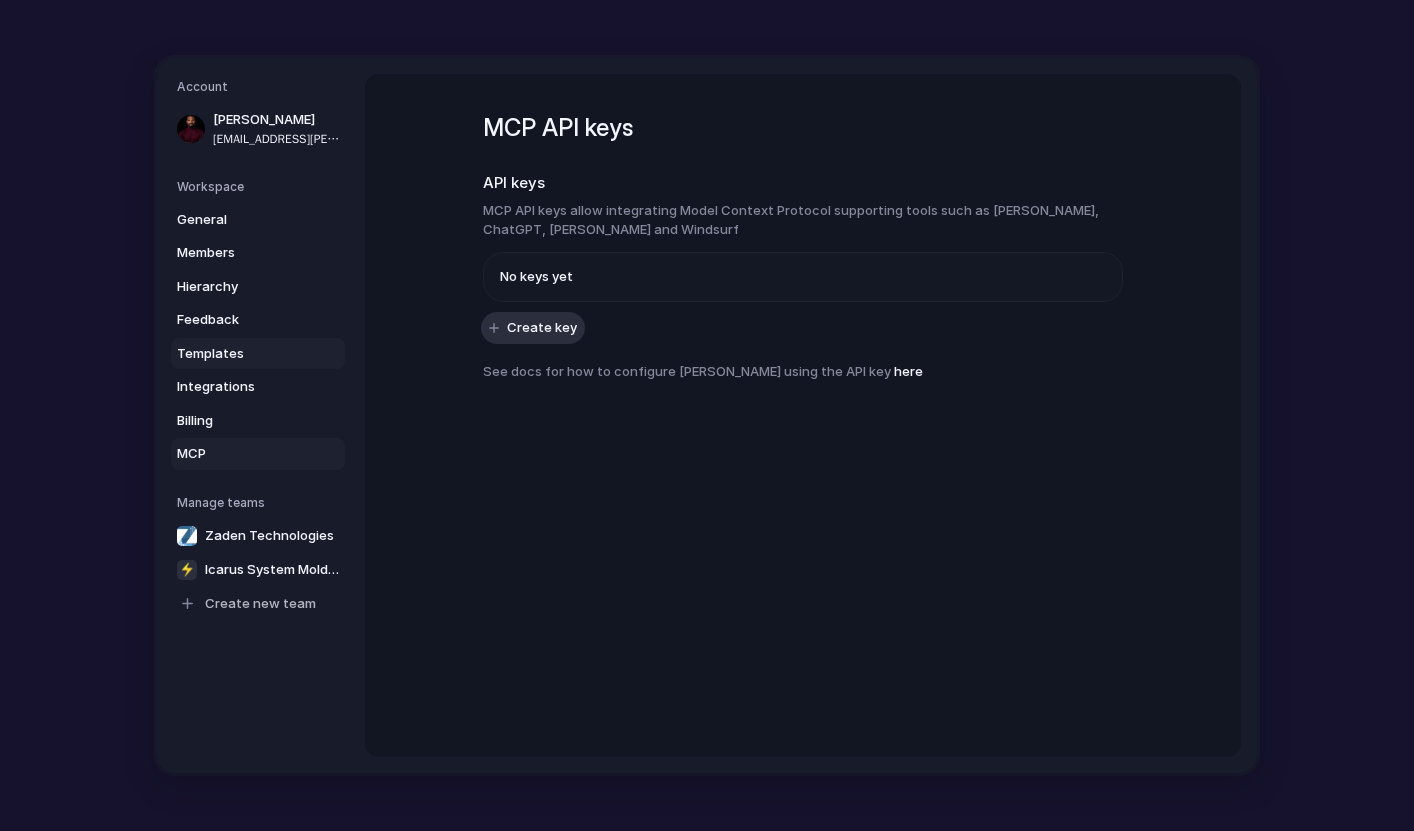 click on "Templates" at bounding box center [241, 354] 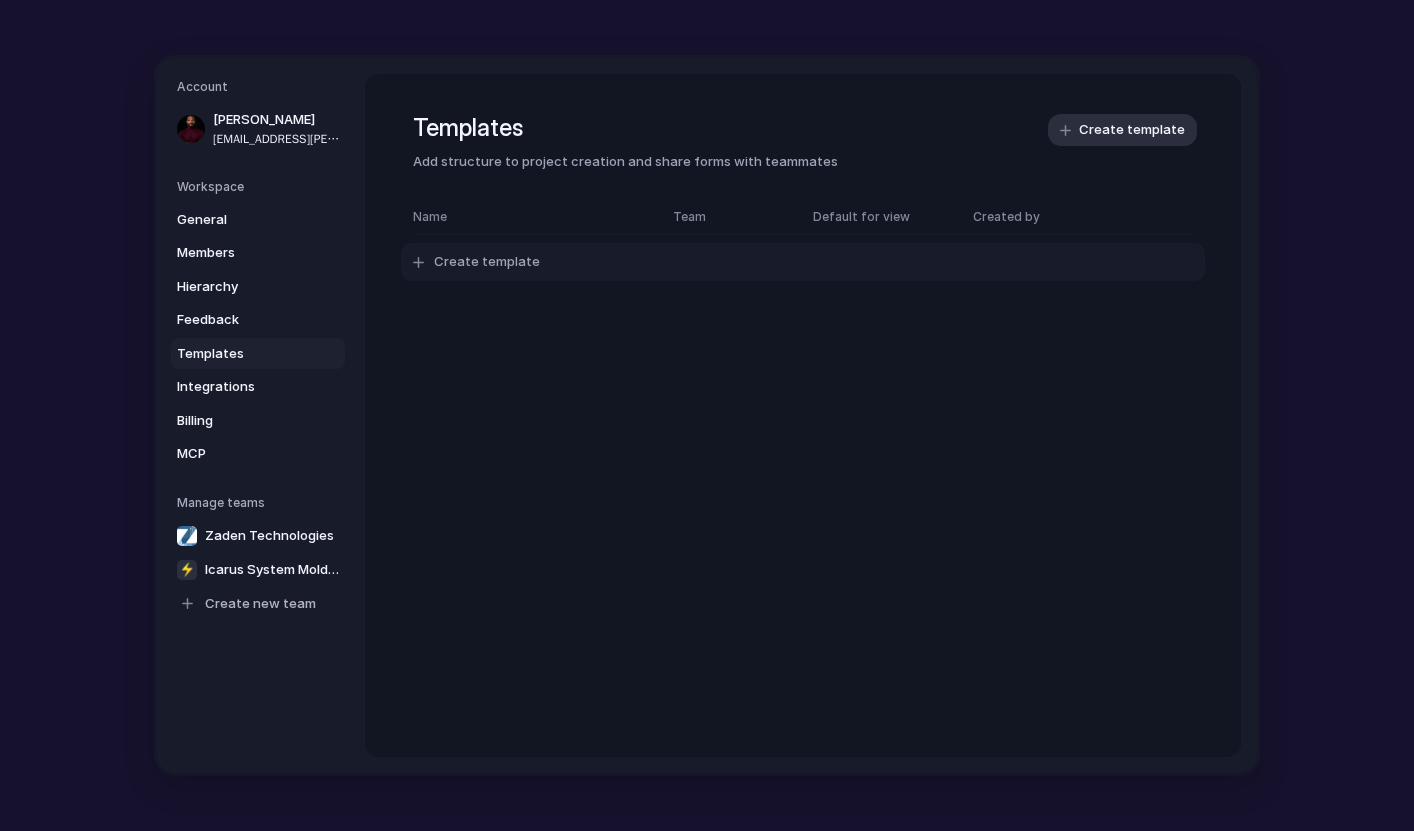 click on "Create template" at bounding box center [803, 262] 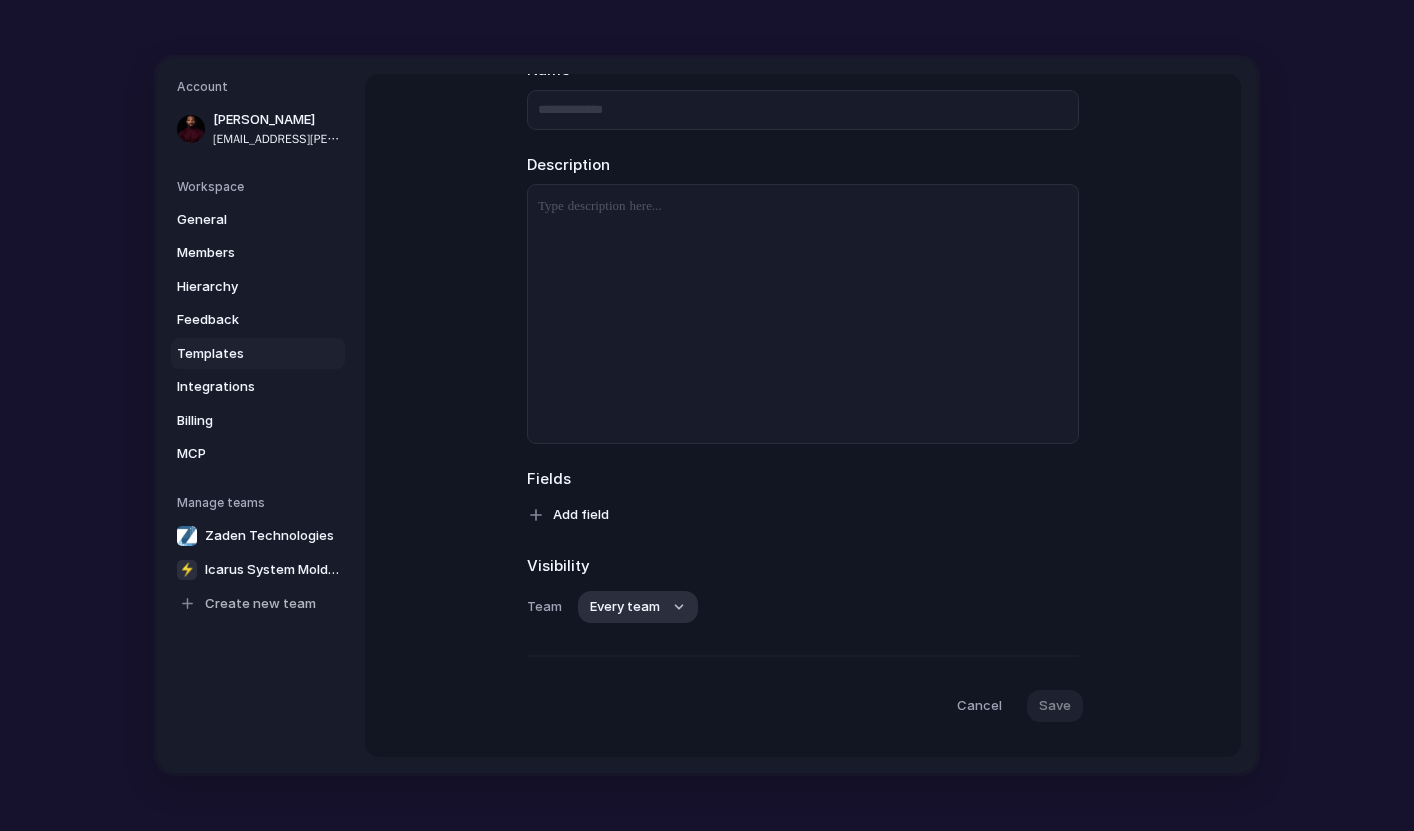 scroll, scrollTop: 172, scrollLeft: 0, axis: vertical 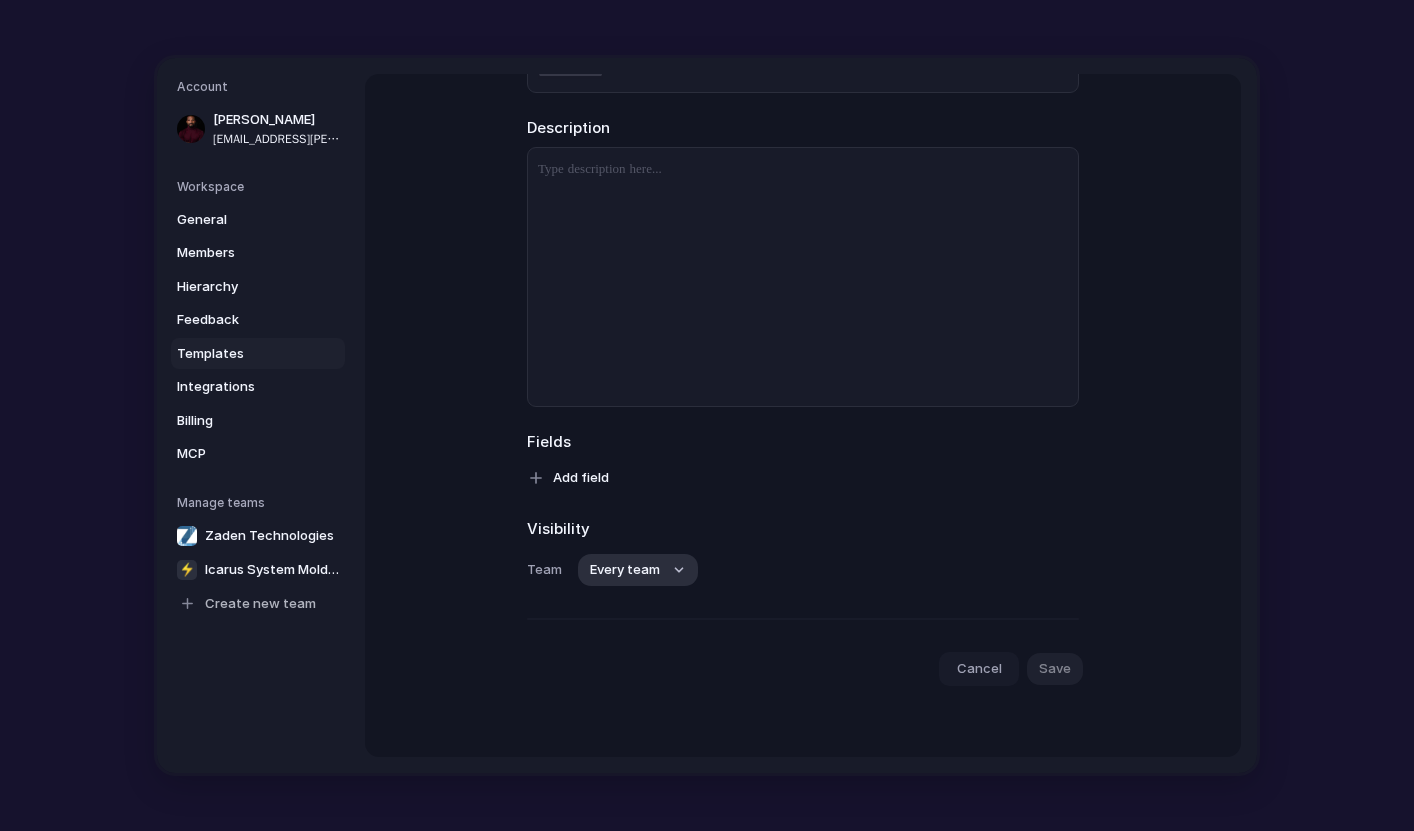 click on "Cancel" at bounding box center (979, 669) 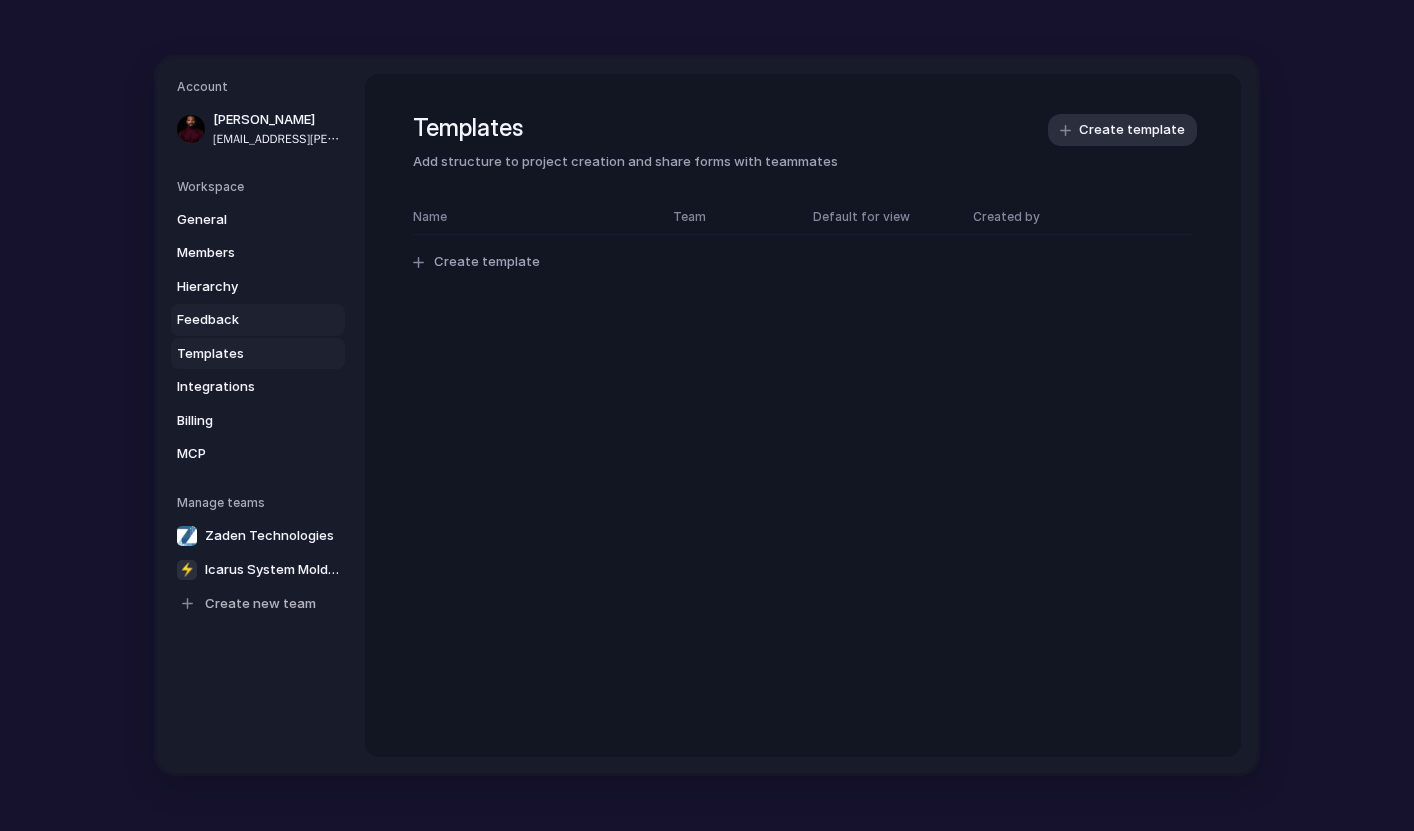 click on "Feedback" at bounding box center [241, 320] 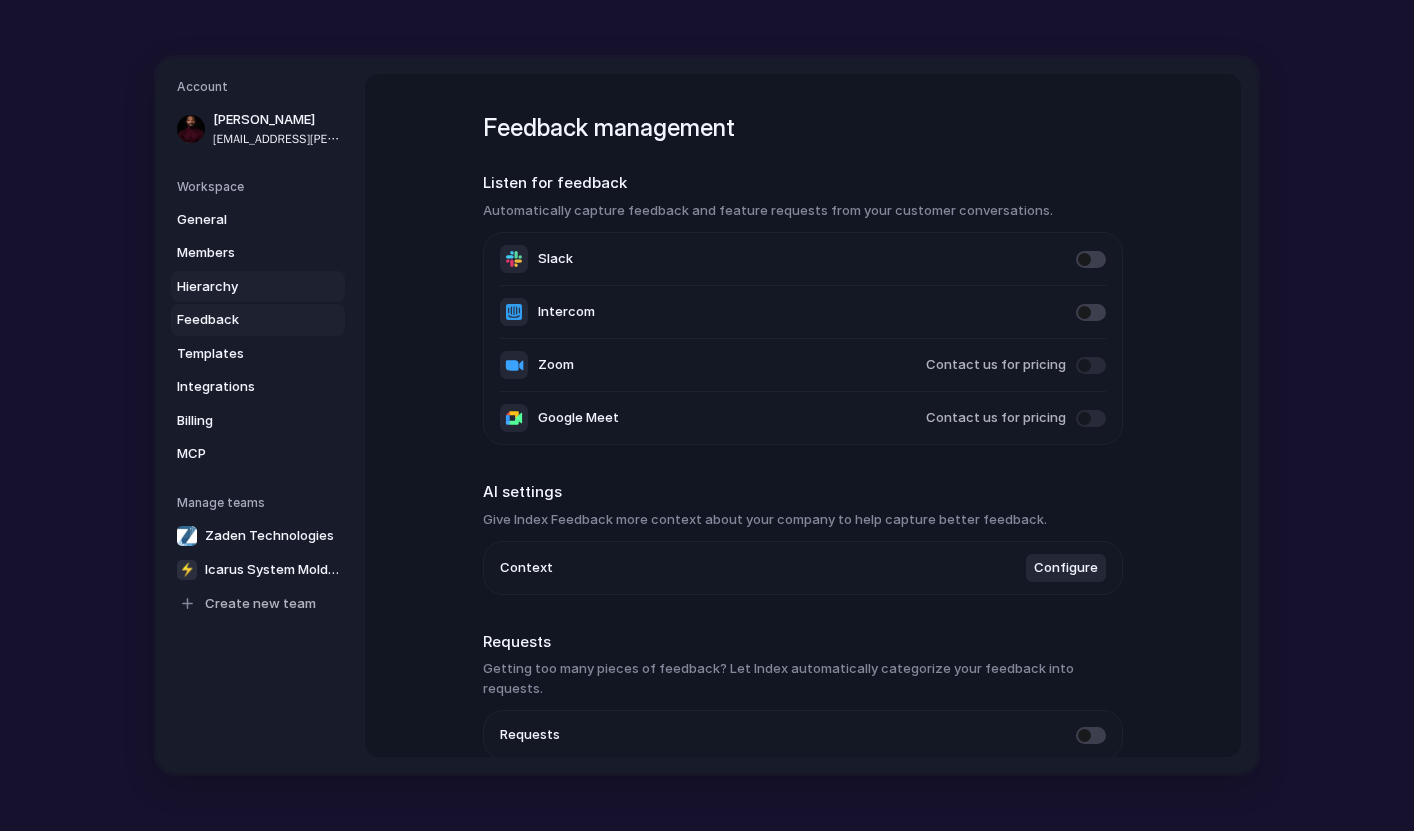 click on "Hierarchy" at bounding box center (241, 287) 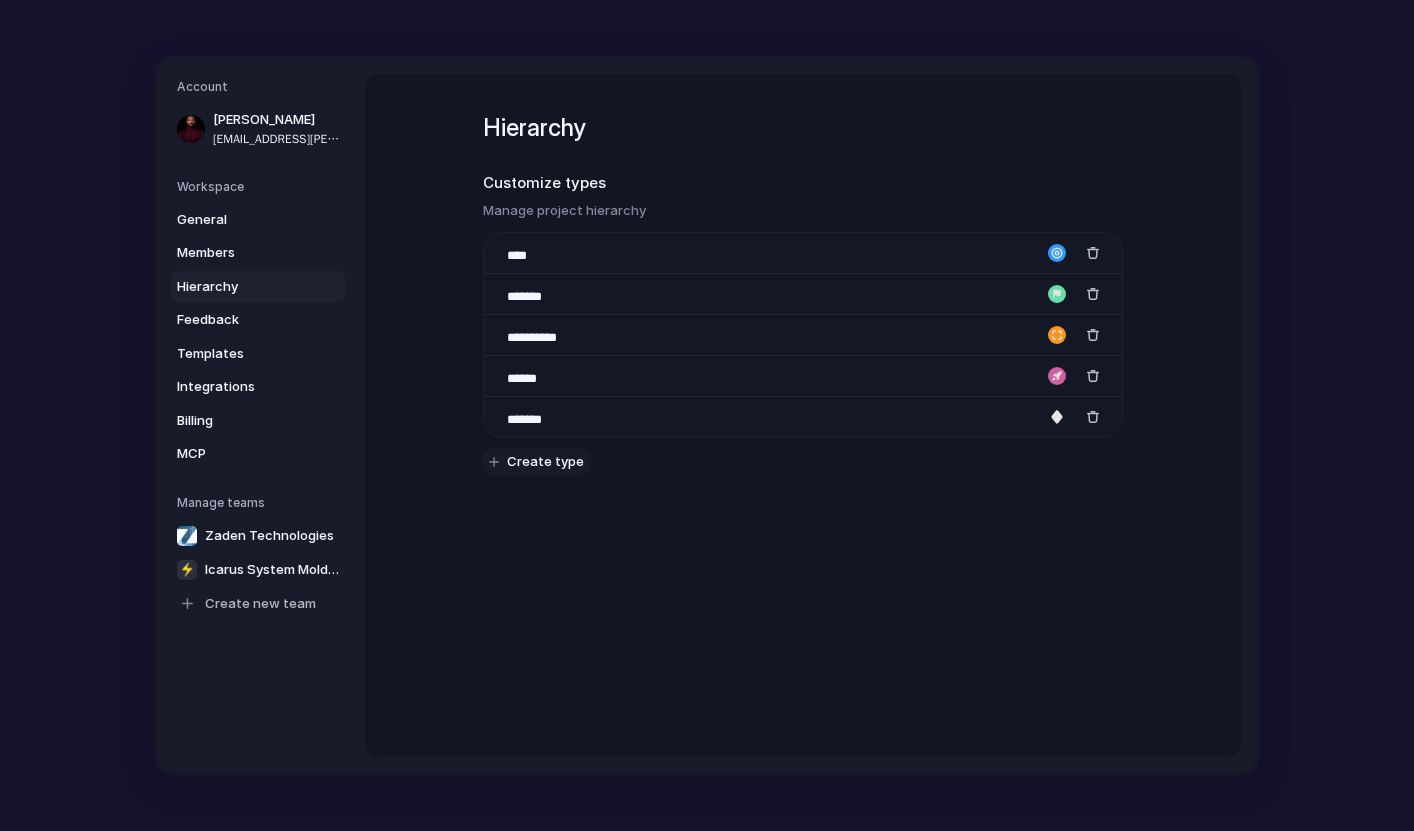 click on "Create type" at bounding box center (545, 462) 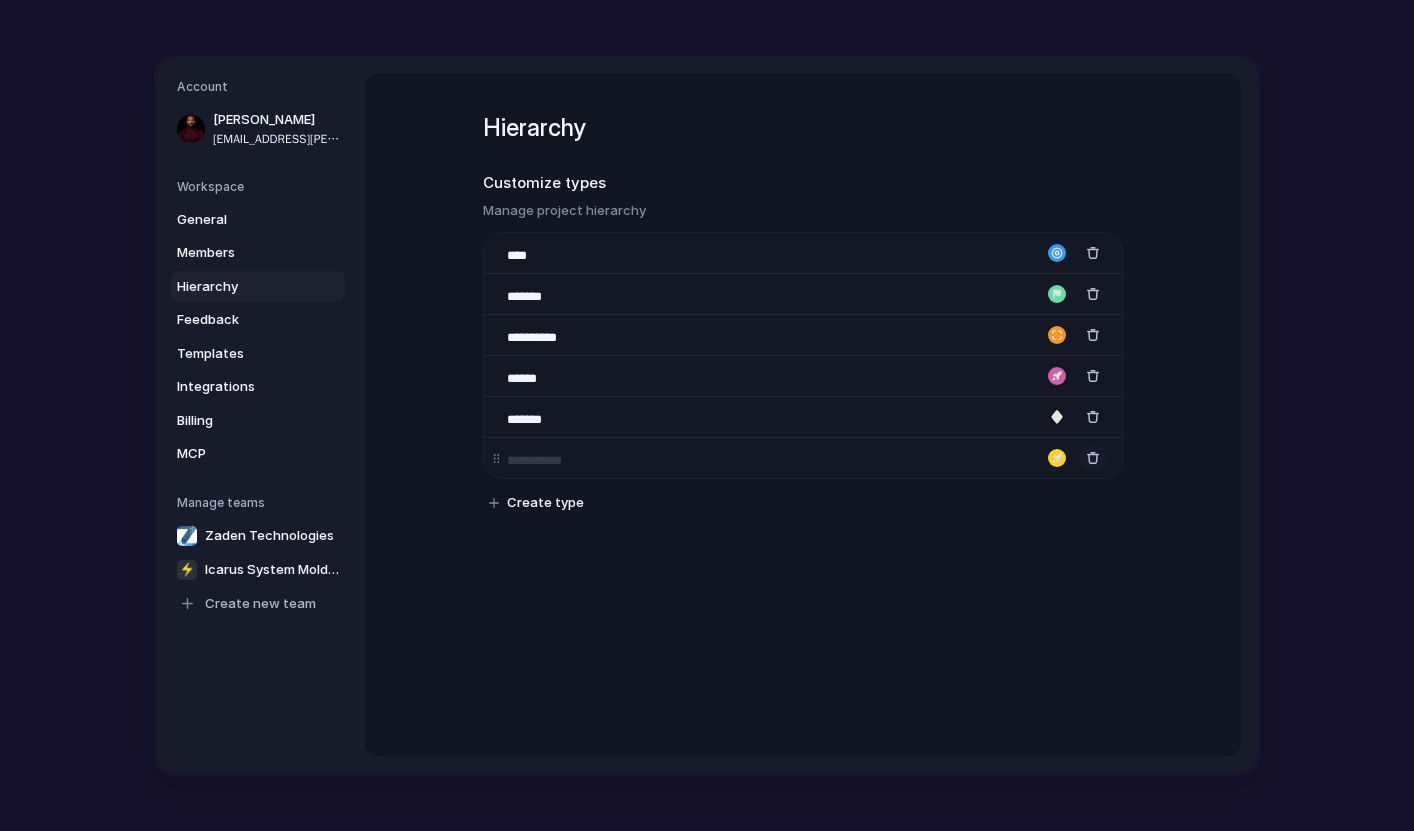 click at bounding box center [1093, 458] 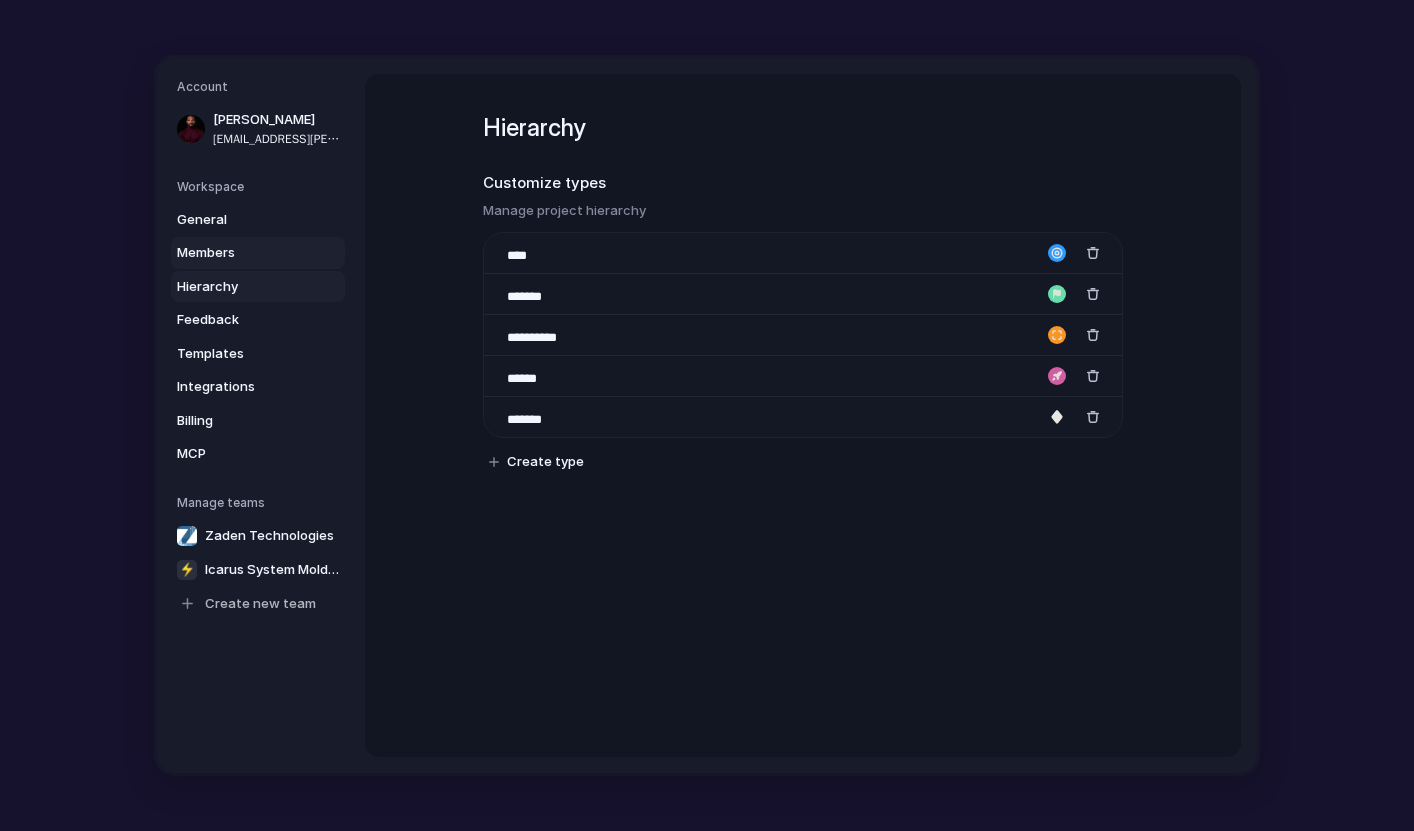 click on "Members" at bounding box center [241, 253] 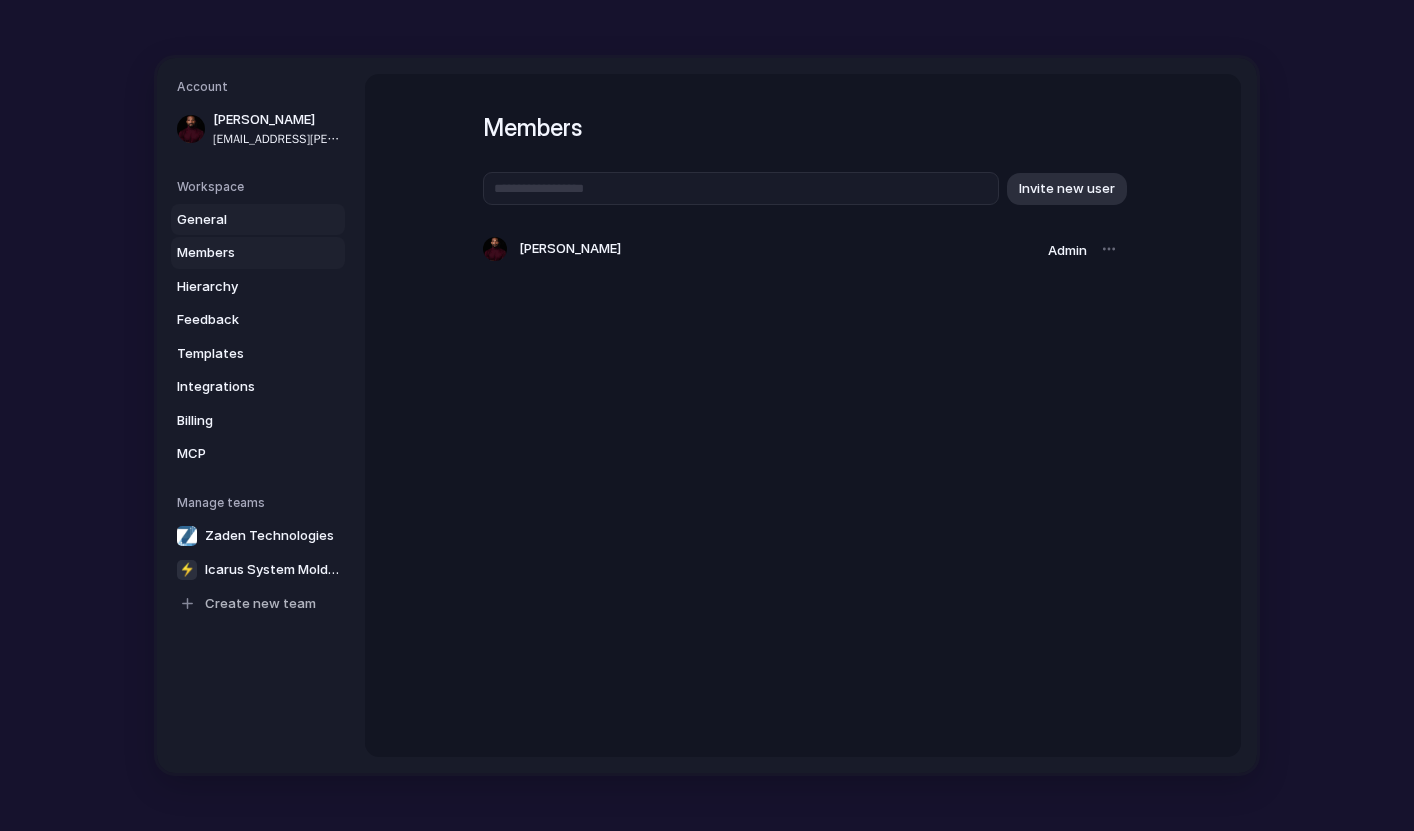click on "General" at bounding box center (241, 220) 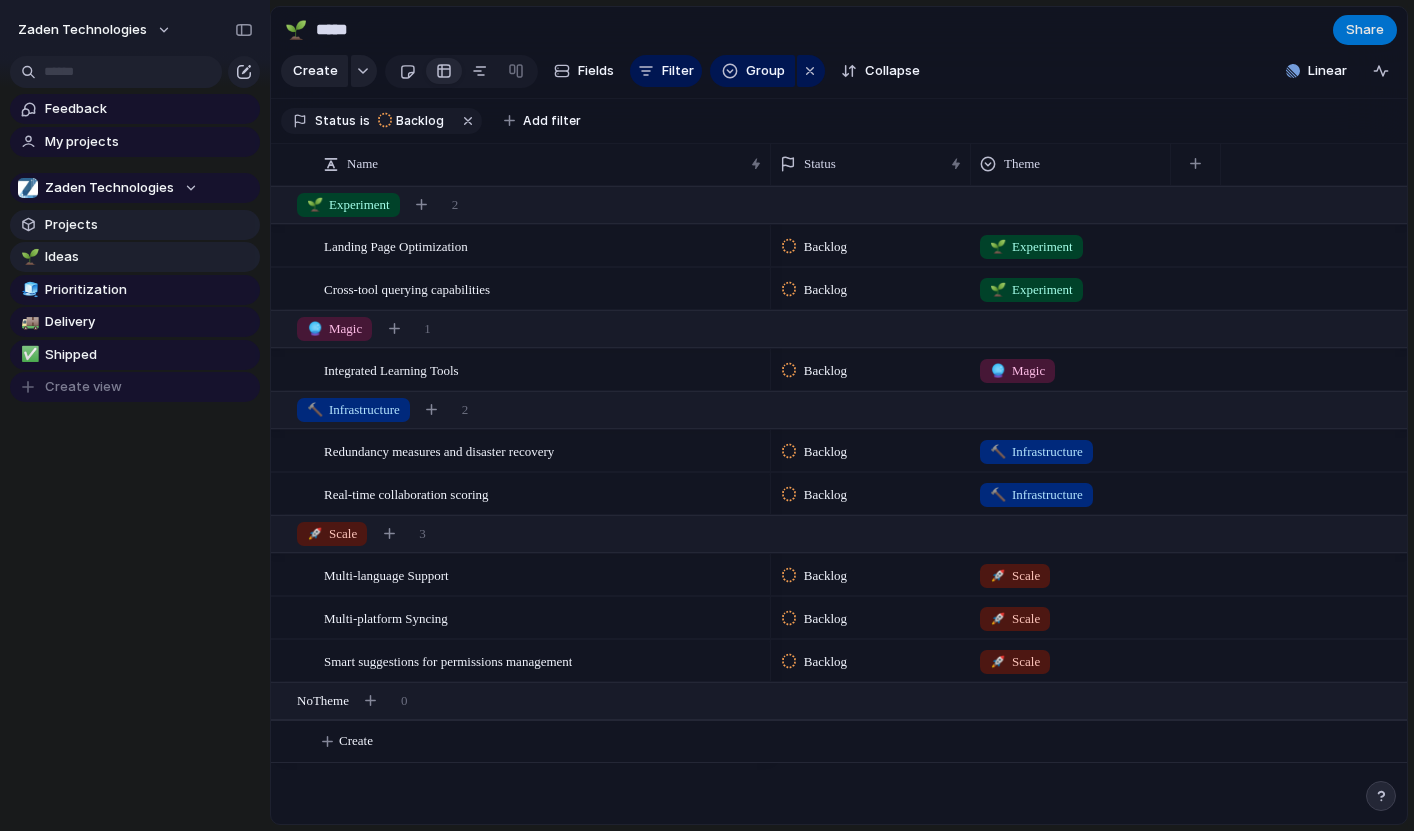 click on "Projects" at bounding box center [149, 225] 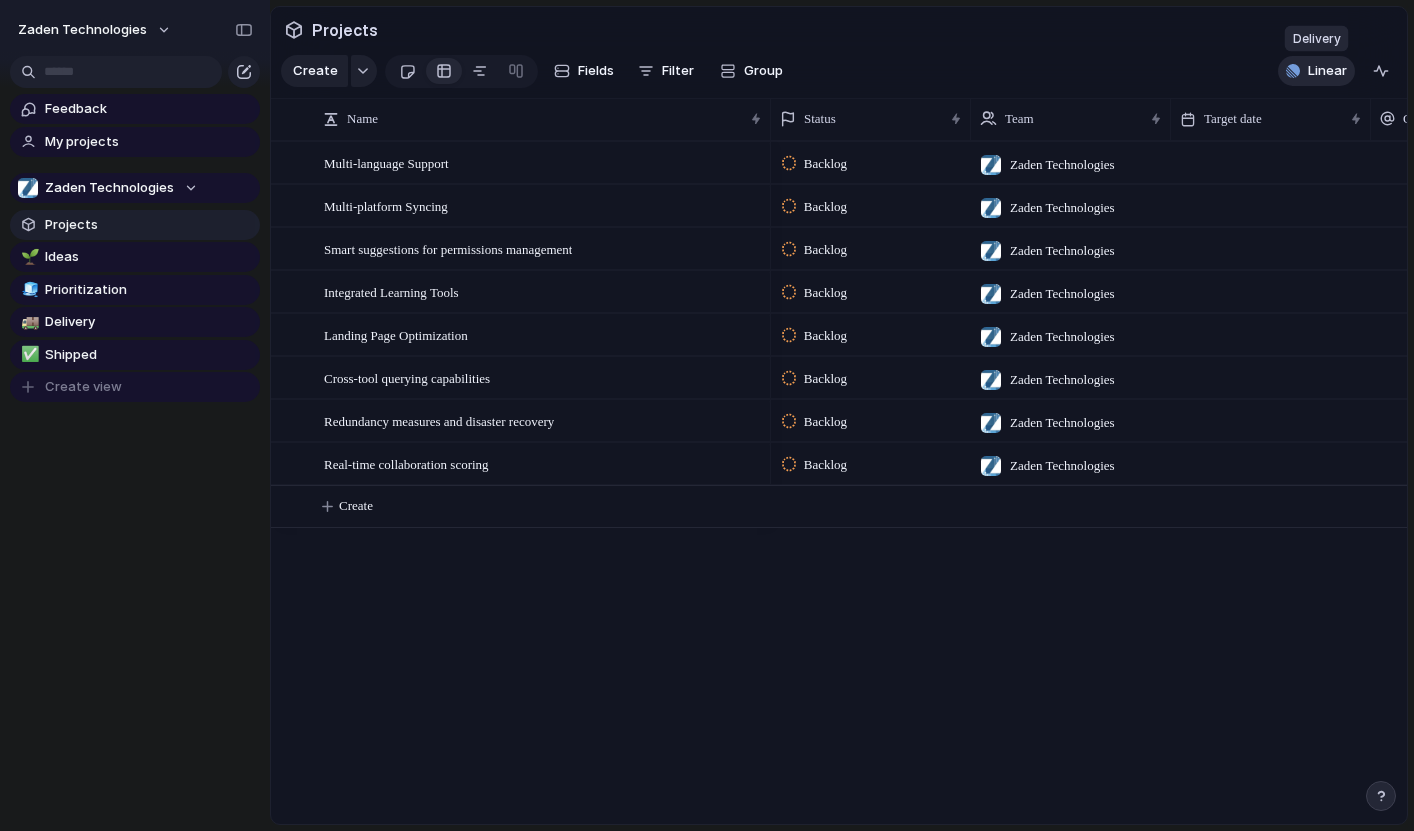 click on "Linear" at bounding box center [1316, 71] 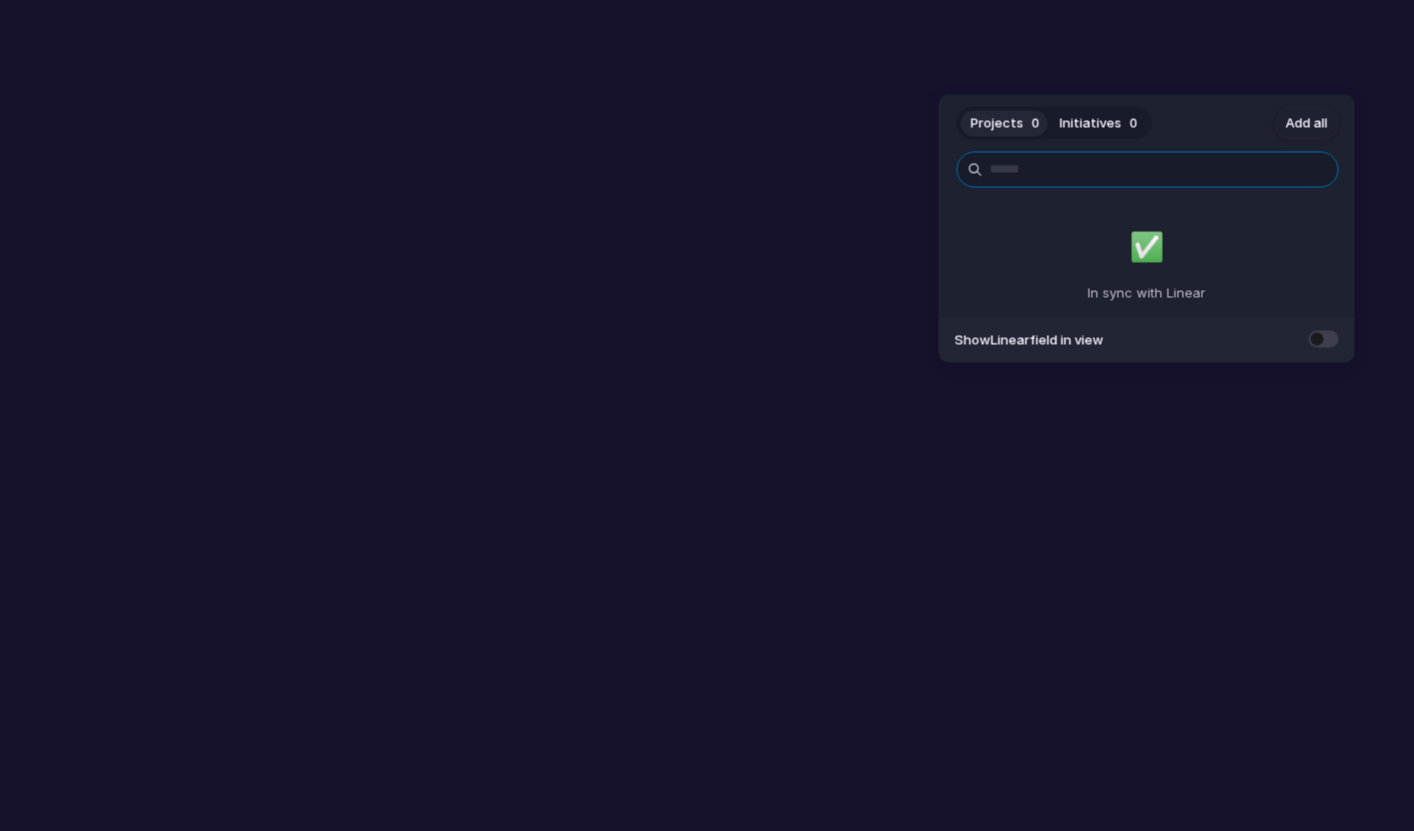 click at bounding box center [1148, 170] 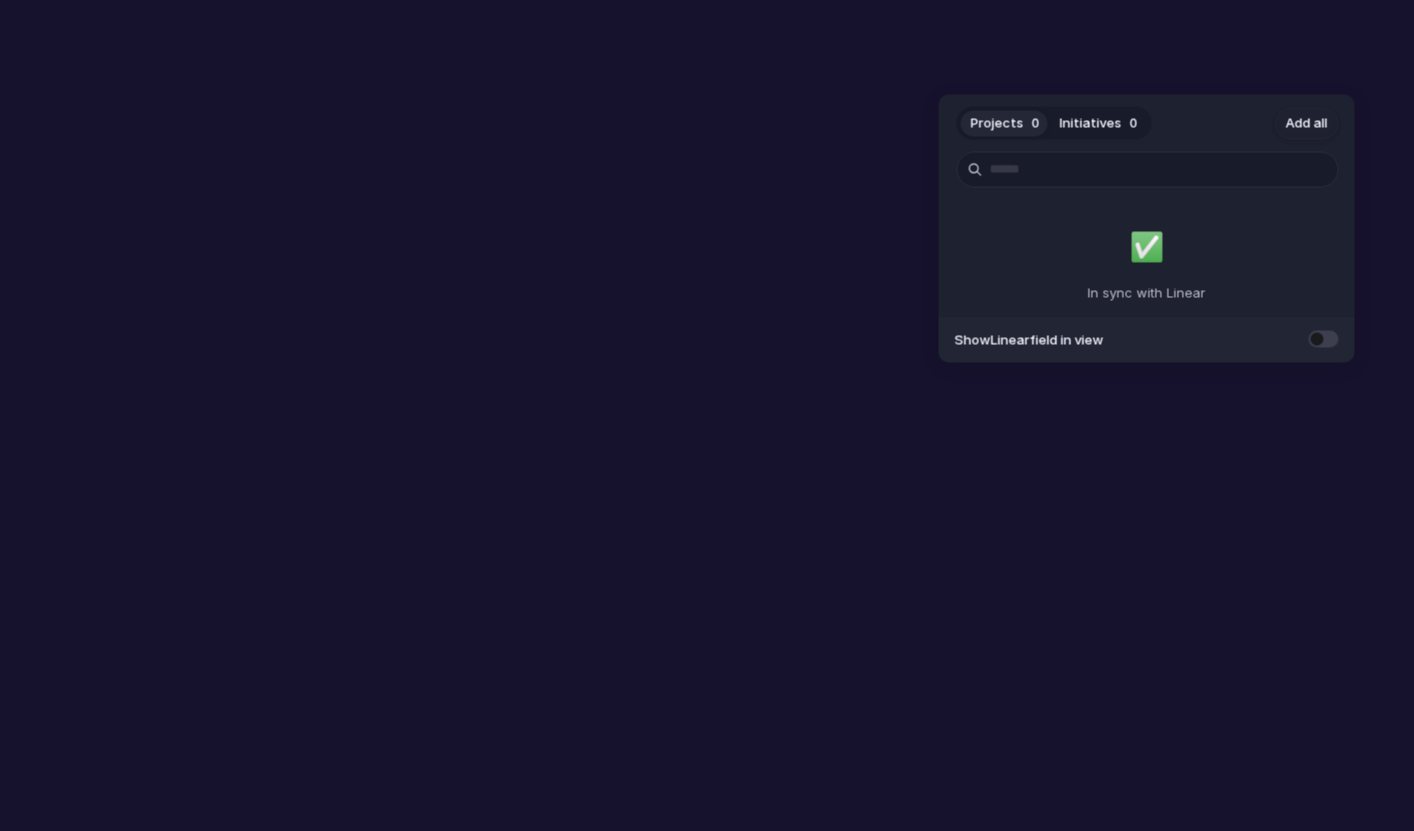 click at bounding box center (1324, 339) 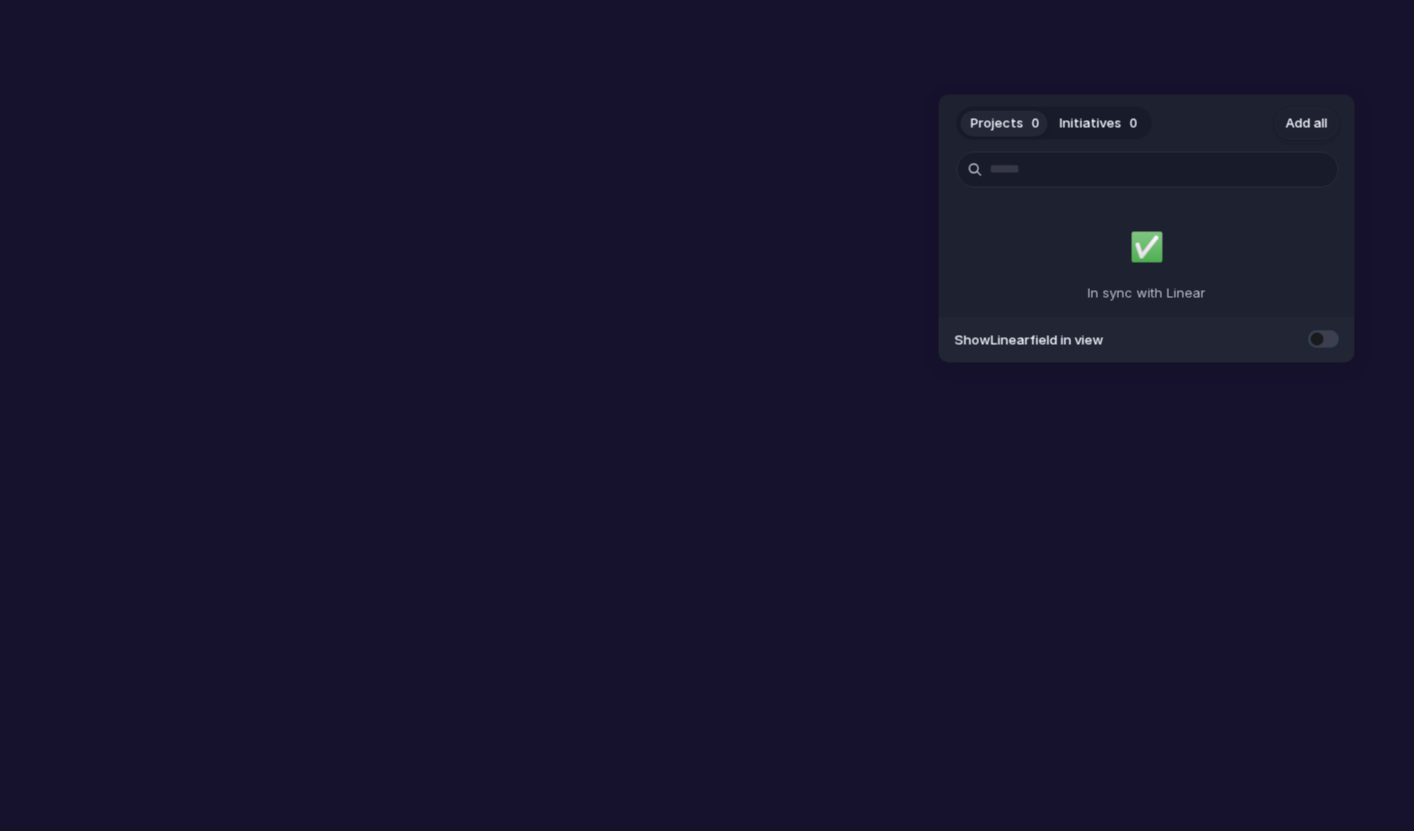 scroll, scrollTop: 0, scrollLeft: 815, axis: horizontal 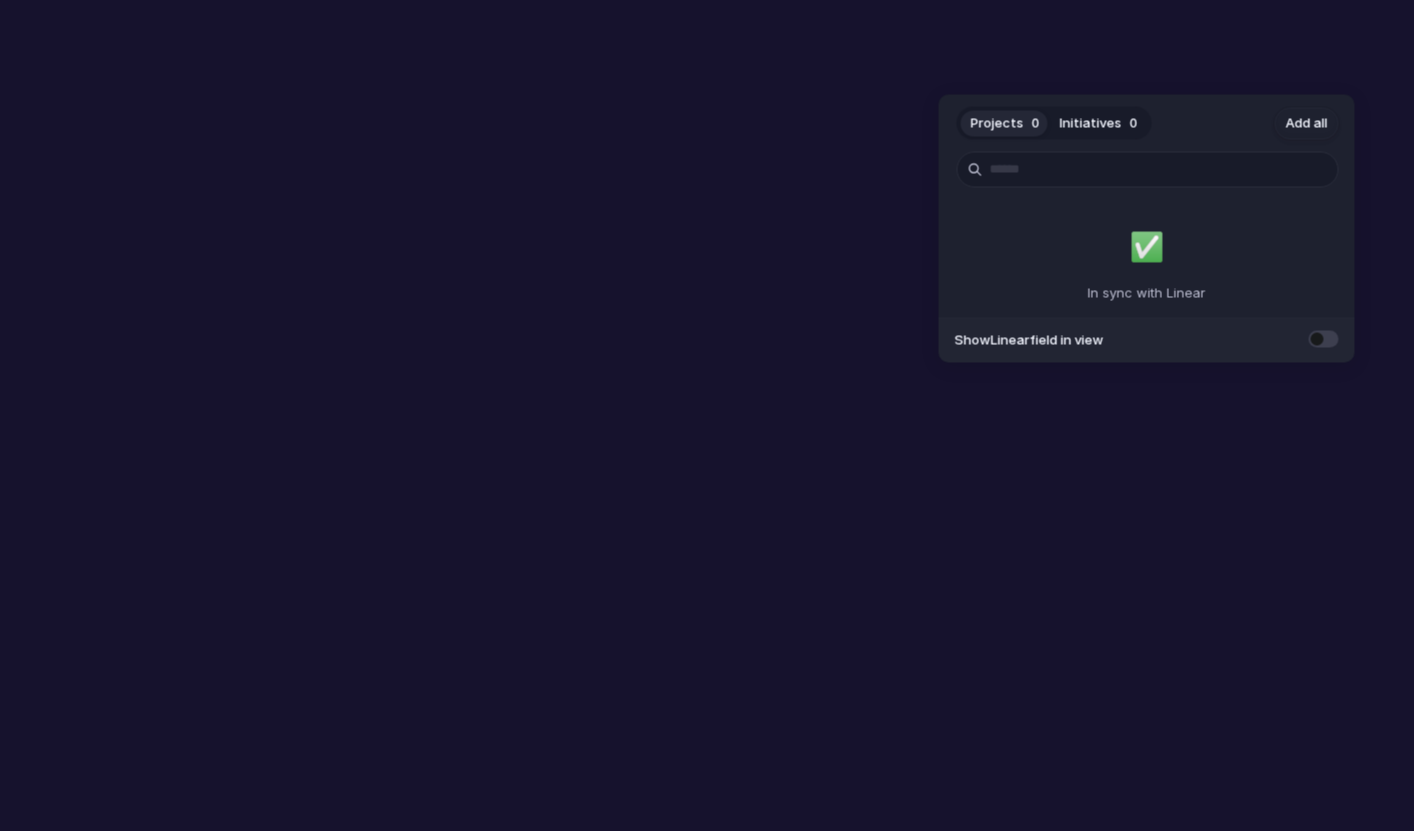 click at bounding box center (1324, 339) 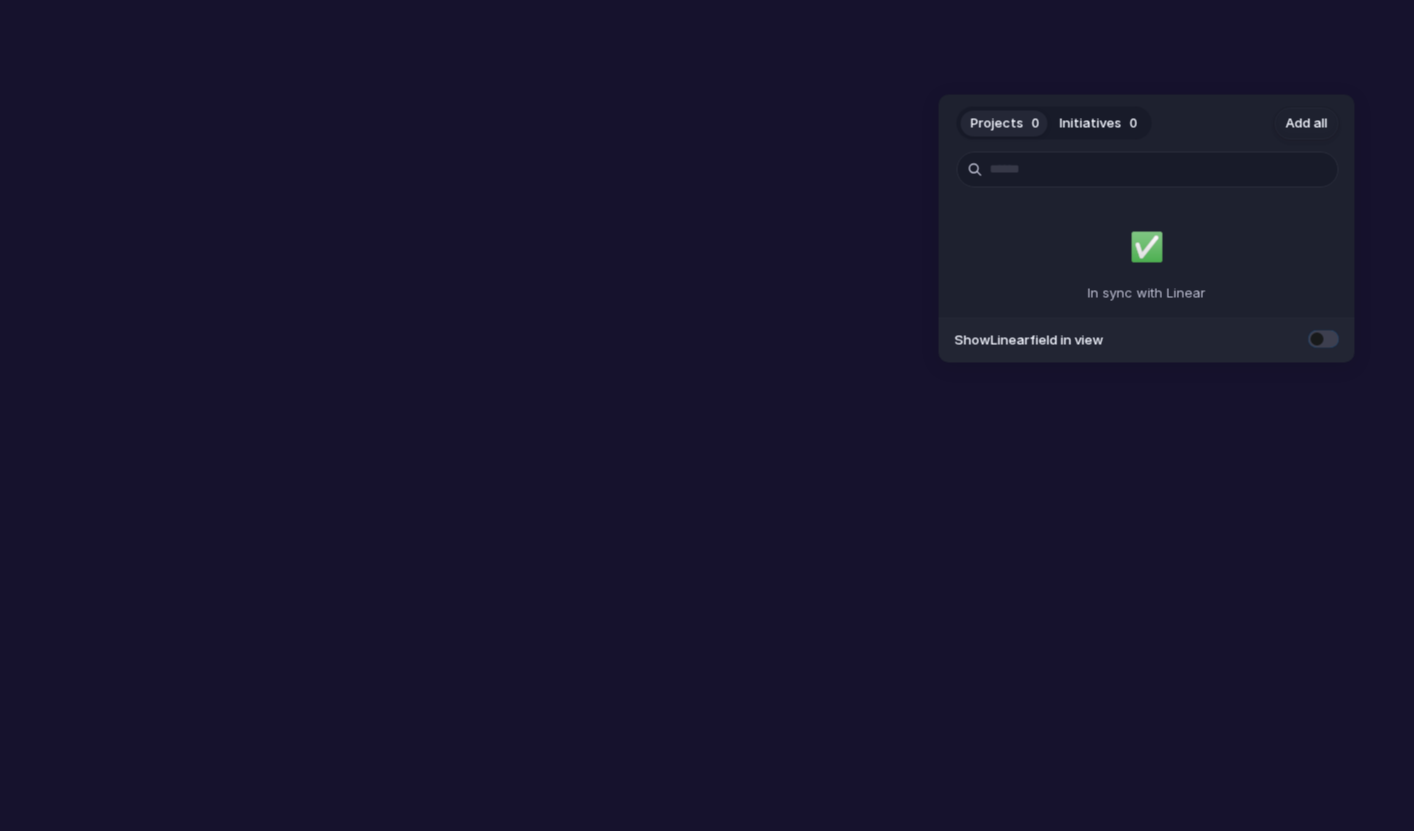 scroll, scrollTop: 0, scrollLeft: 615, axis: horizontal 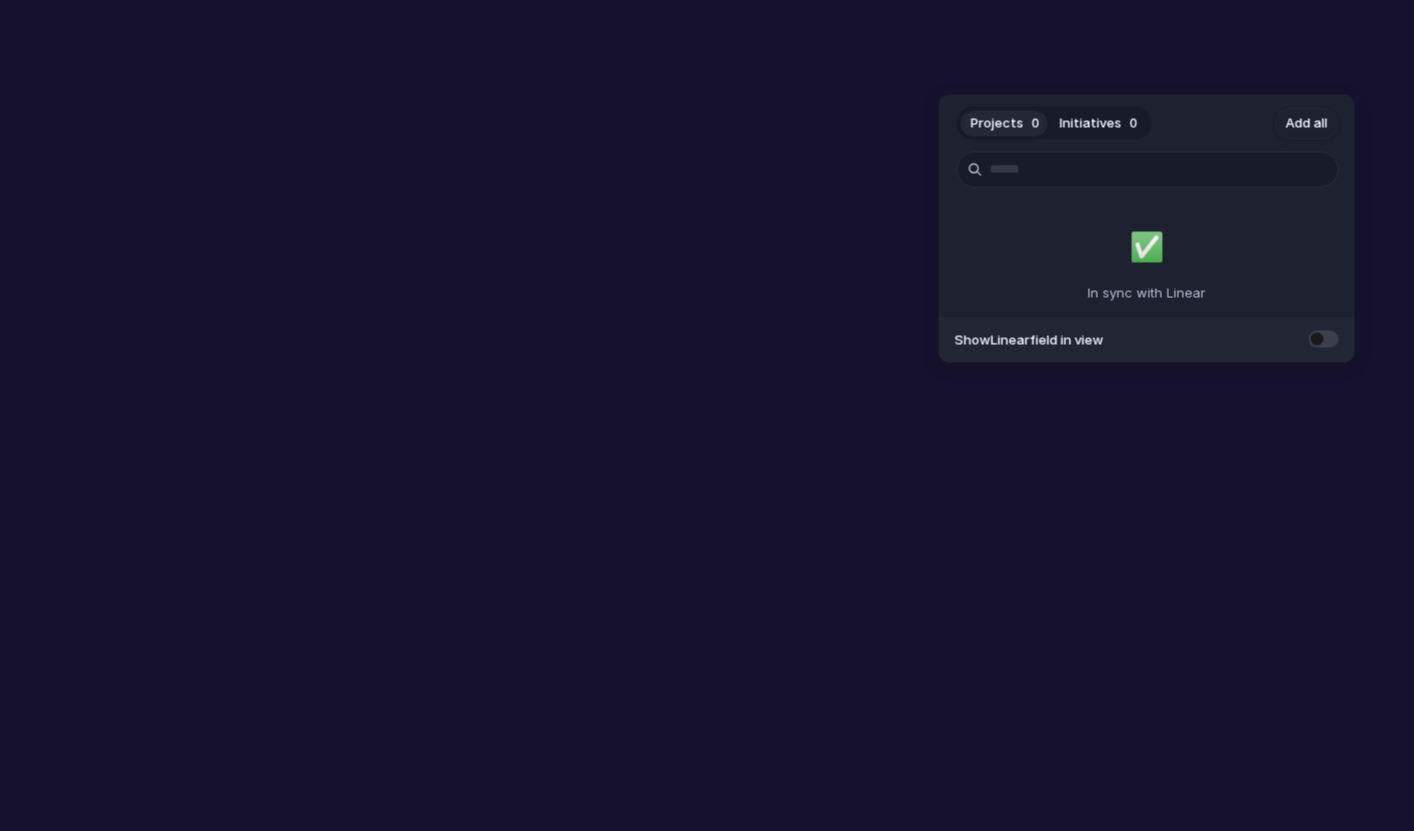 click at bounding box center [1324, 339] 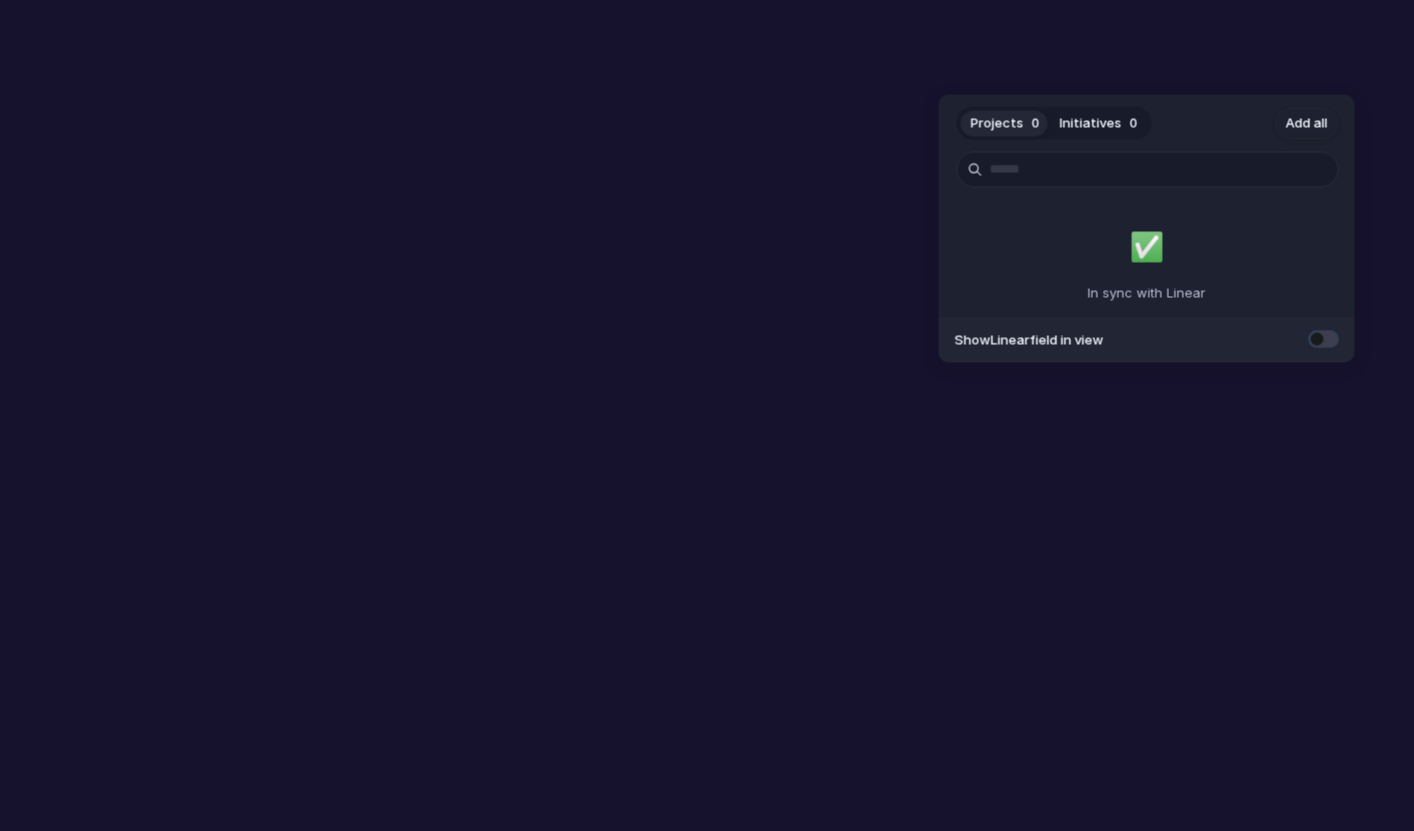 scroll, scrollTop: 0, scrollLeft: 815, axis: horizontal 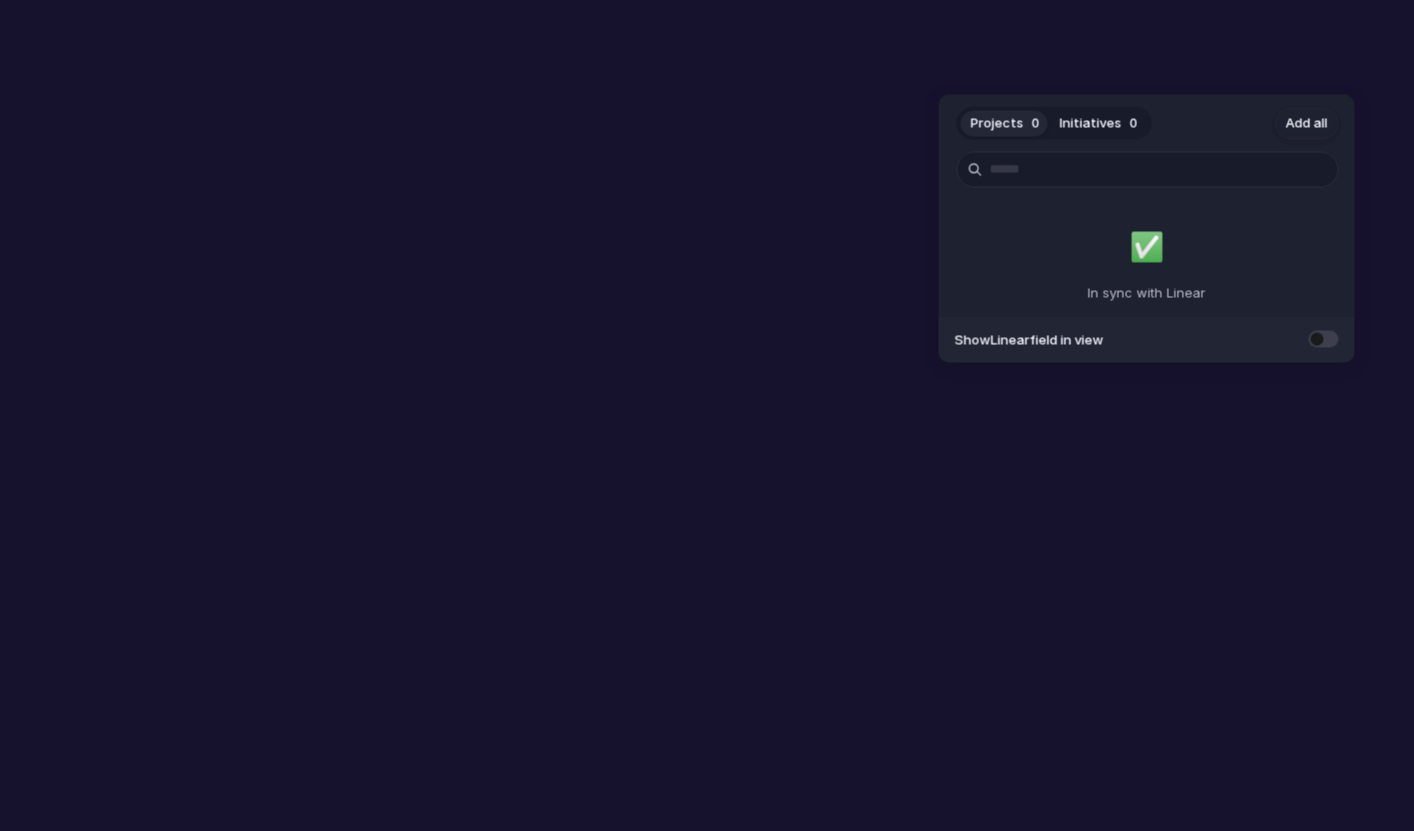 click on "Projects 0 Initiatives 0 Add all ✅️ In sync with Linear Show  Linear  field in view" at bounding box center (707, 415) 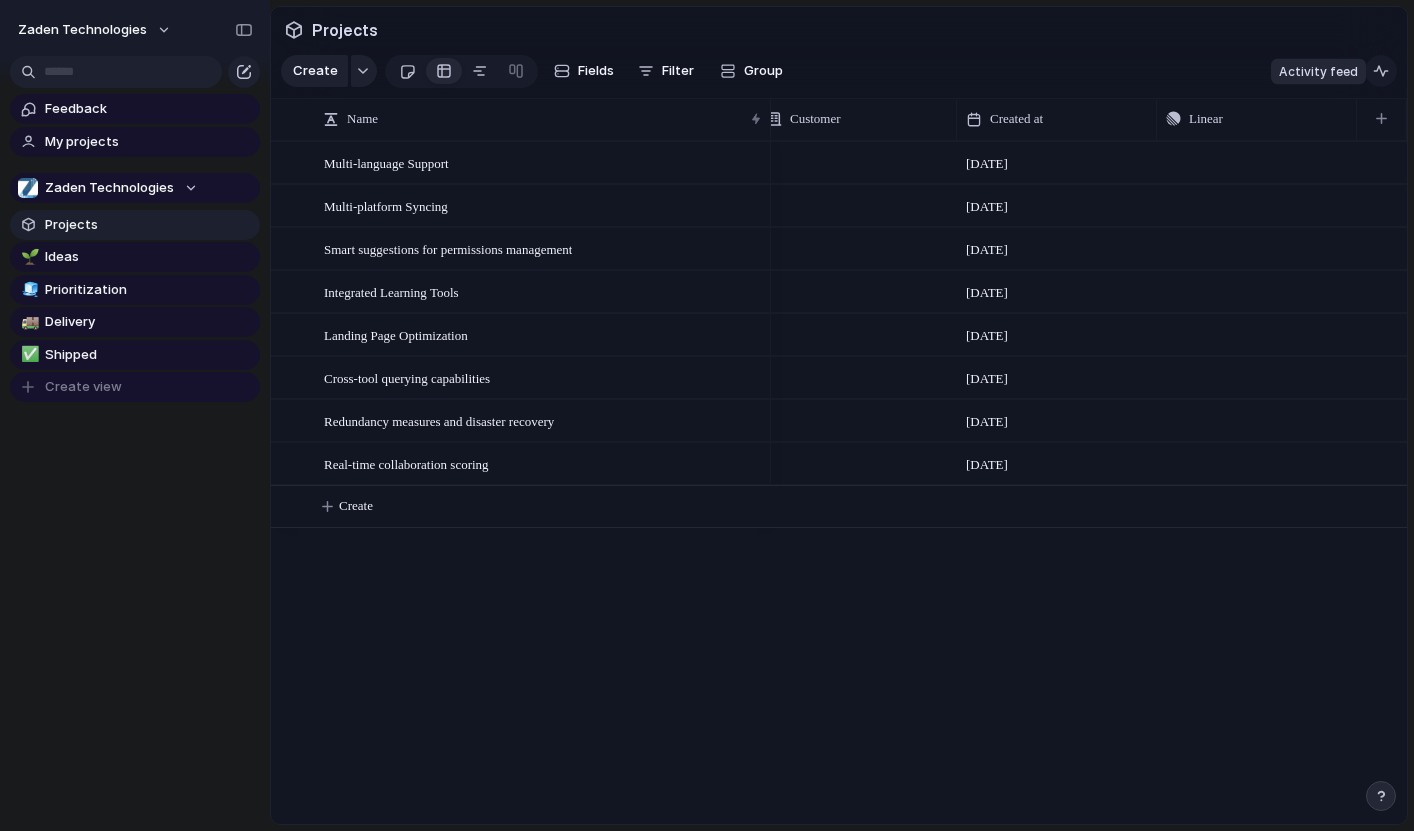 click at bounding box center (1381, 71) 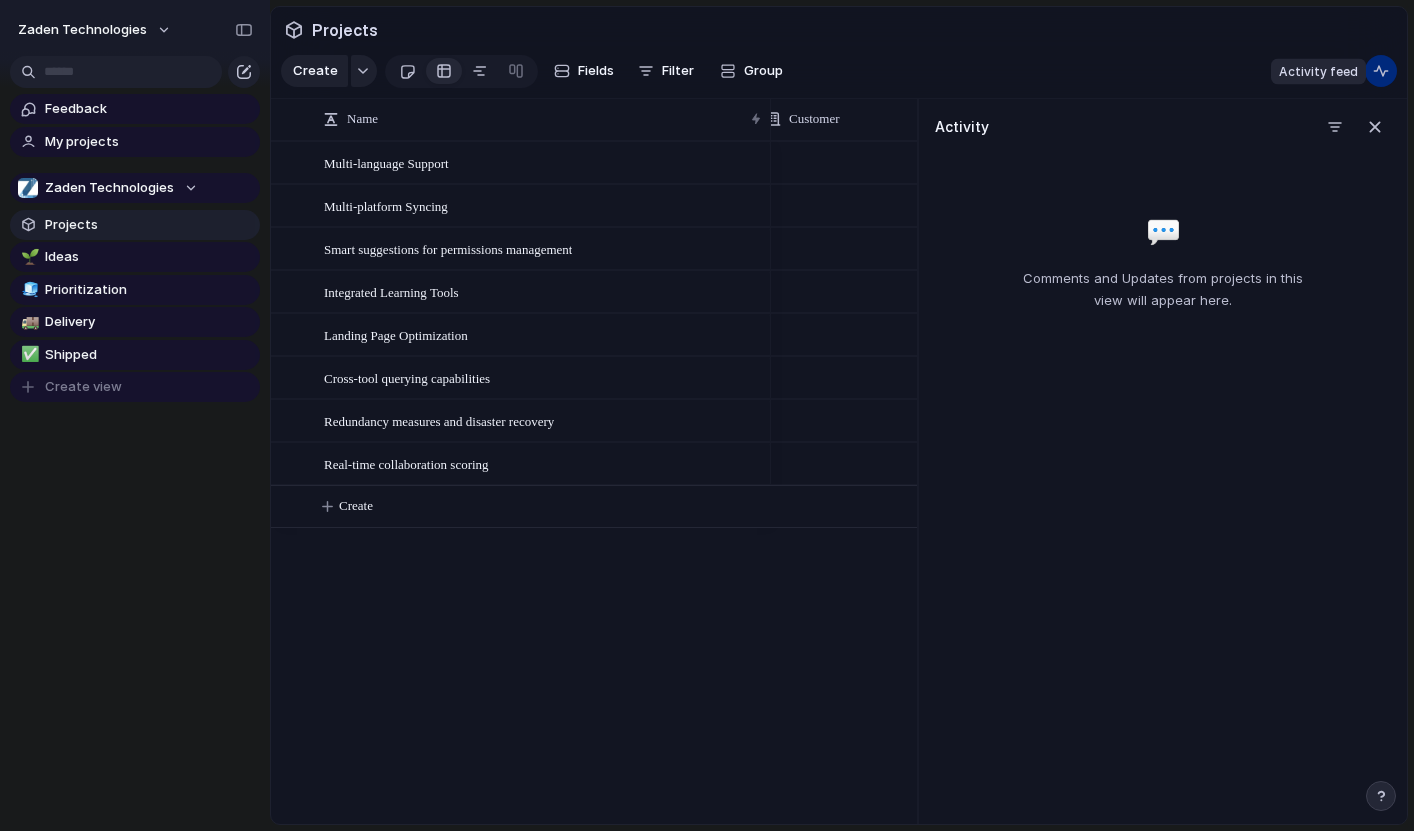 click at bounding box center [1381, 71] 